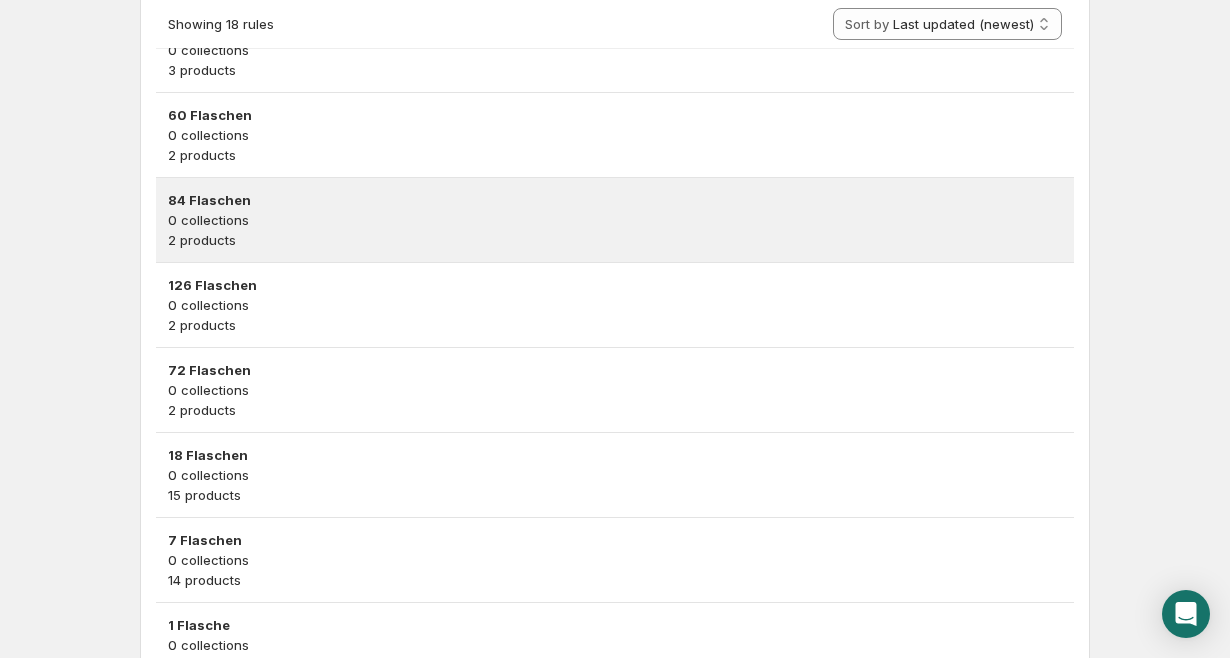 scroll, scrollTop: 777, scrollLeft: 0, axis: vertical 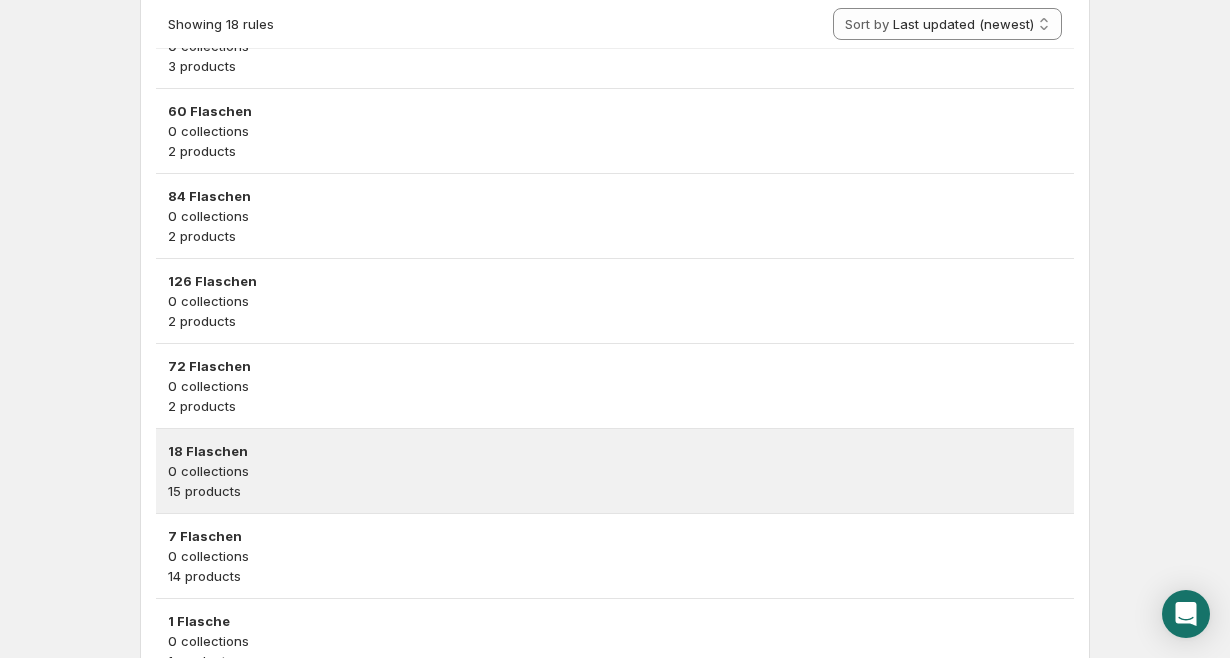 click on "0   collections" at bounding box center [615, 471] 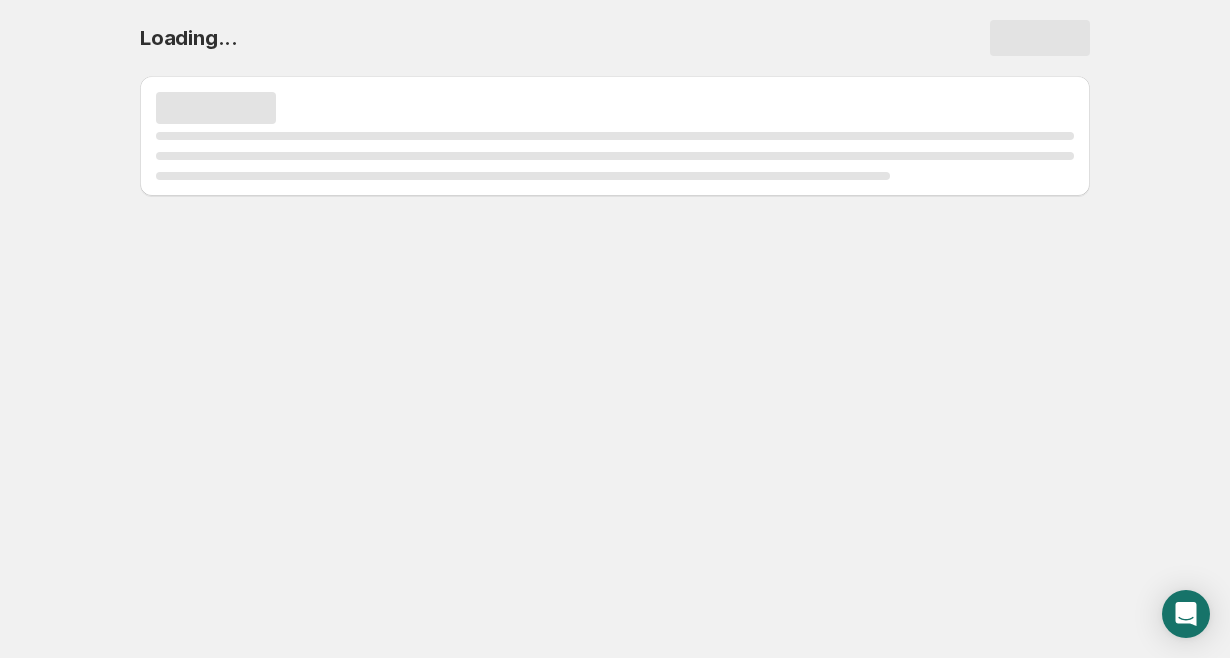 scroll, scrollTop: 0, scrollLeft: 0, axis: both 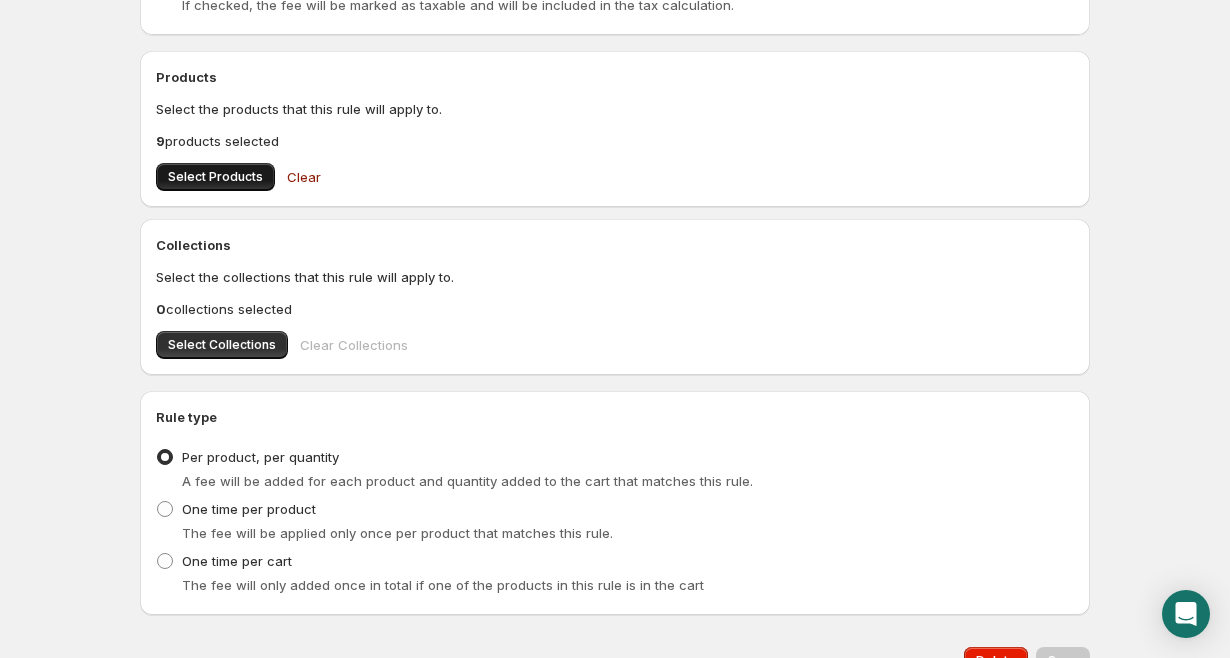 click on "Select Products" at bounding box center [215, 177] 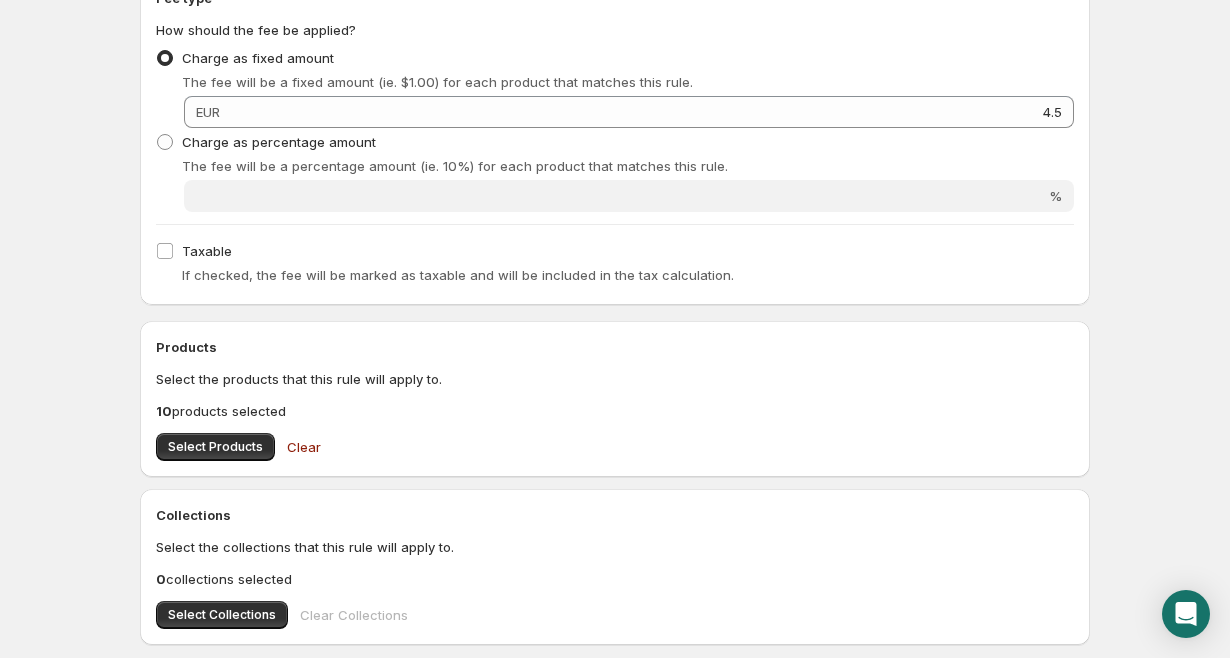 scroll, scrollTop: 0, scrollLeft: 0, axis: both 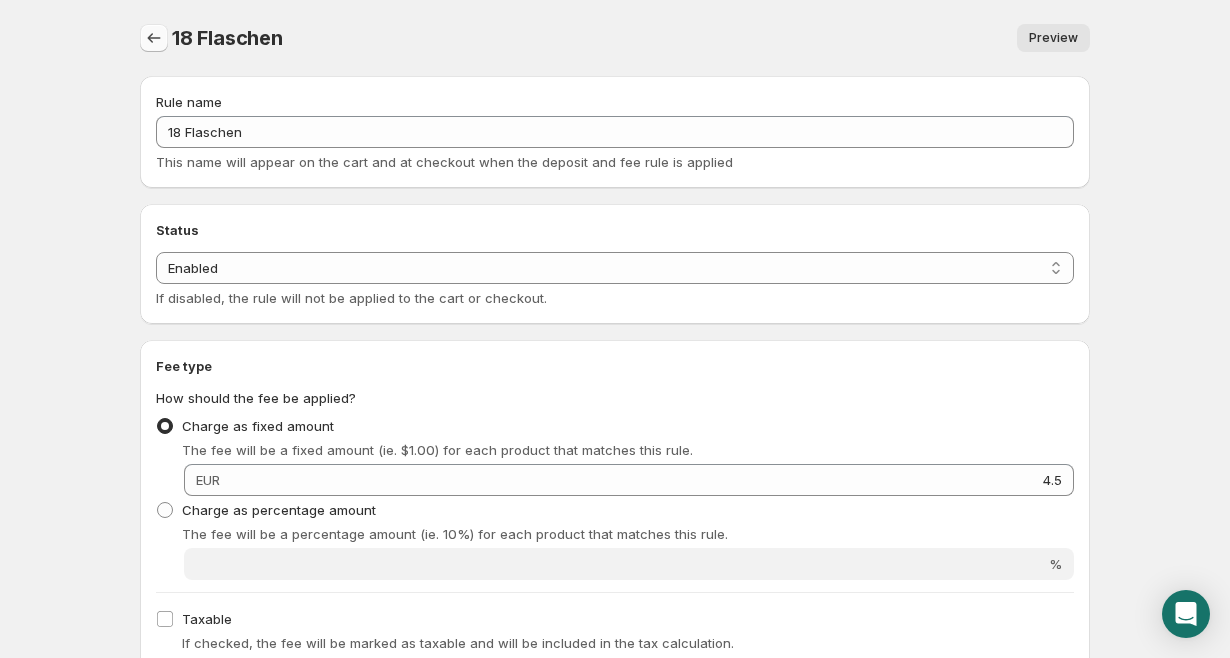 click 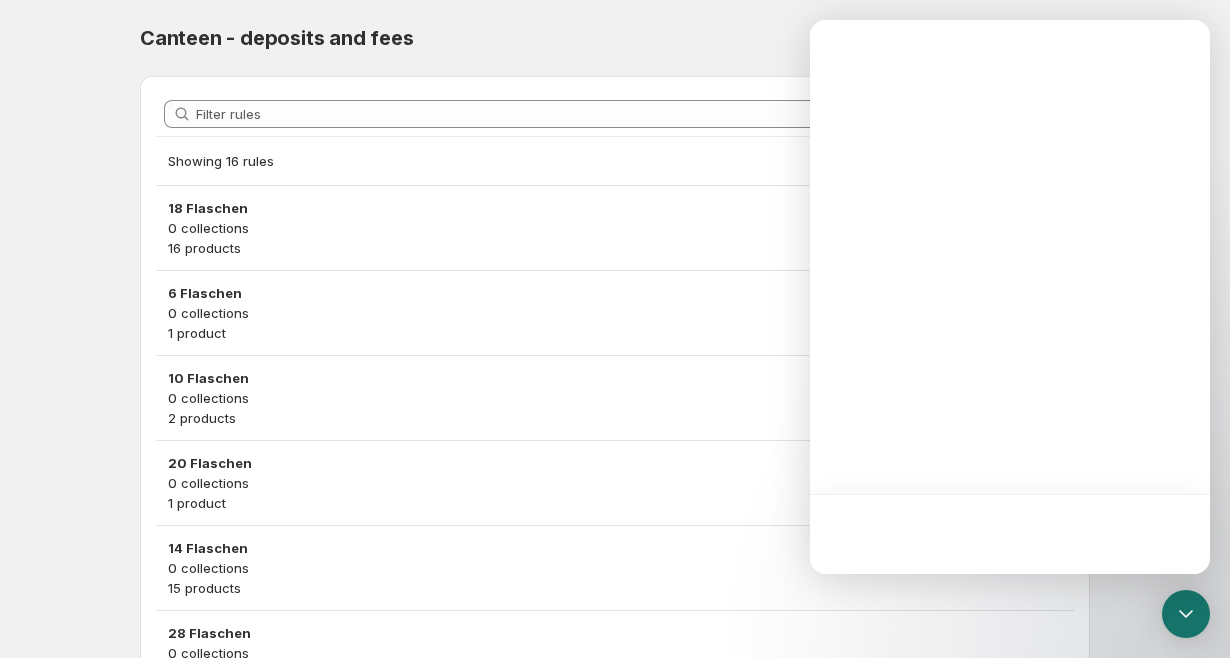 scroll, scrollTop: 0, scrollLeft: 0, axis: both 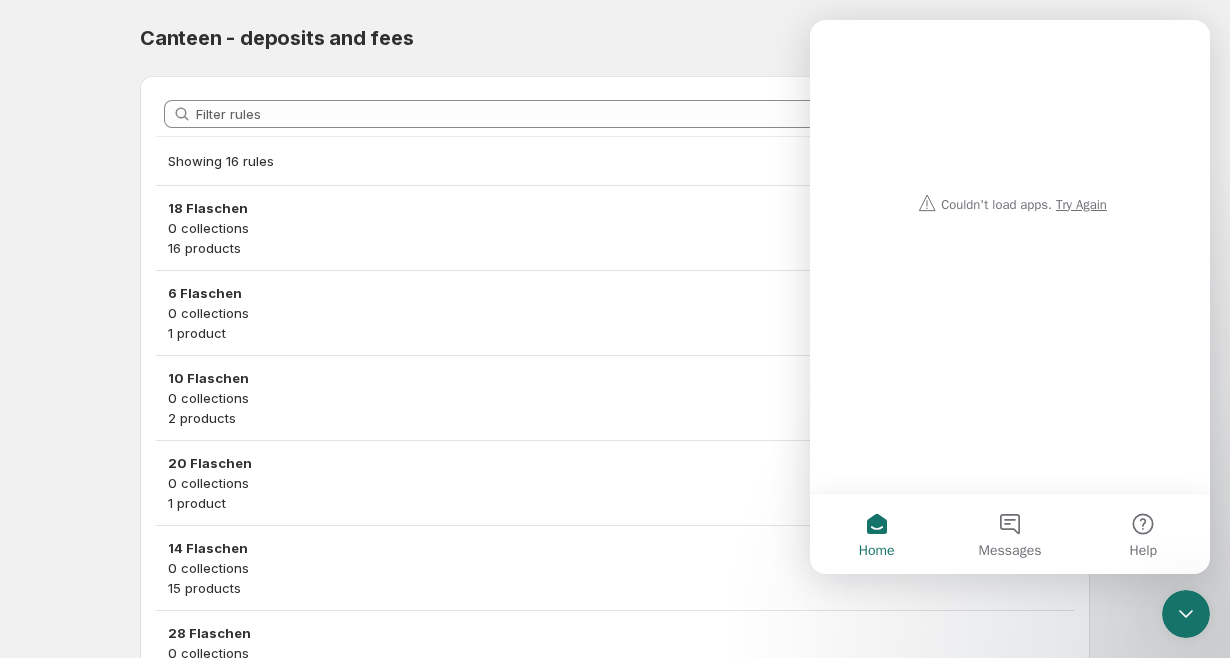 click on "Home Help Canteen - deposits and fees. This page is ready Canteen - deposits and fees Create deposit & fee rule Filter rules Showing 16 rules Sort by Last updated (newest) Last updated (oldest) Sort by Last updated (newest) 18 Flaschen 0   collections 16   products 6 Flaschen 0   collections 1   product 10 Flaschen 0   collections 2   products 20 Flaschen 0   collections 1   product 14 Flaschen 0   collections 15   products 28 Flaschen 0   collections 2   products 54 Flaschen 0   collections 2   products 90 Flaschen 0   collections 2   products 36 Flaschen 0   collections 3   products 60 Flaschen 0   collections 2   products 84 Flaschen 0   collections 2   products 126 Flaschen 0   collections 2   products 72 Flaschen 0   collections 2   products 7 Flaschen 0   collections 14   products 1 Flasche 0   collections 1   product 5 Flaschen 0   collections 1   product Privacy Policy | Terms and Conditions Proudly built and supported in Canada🍁by    Sasquatch Studio" at bounding box center [615, 329] 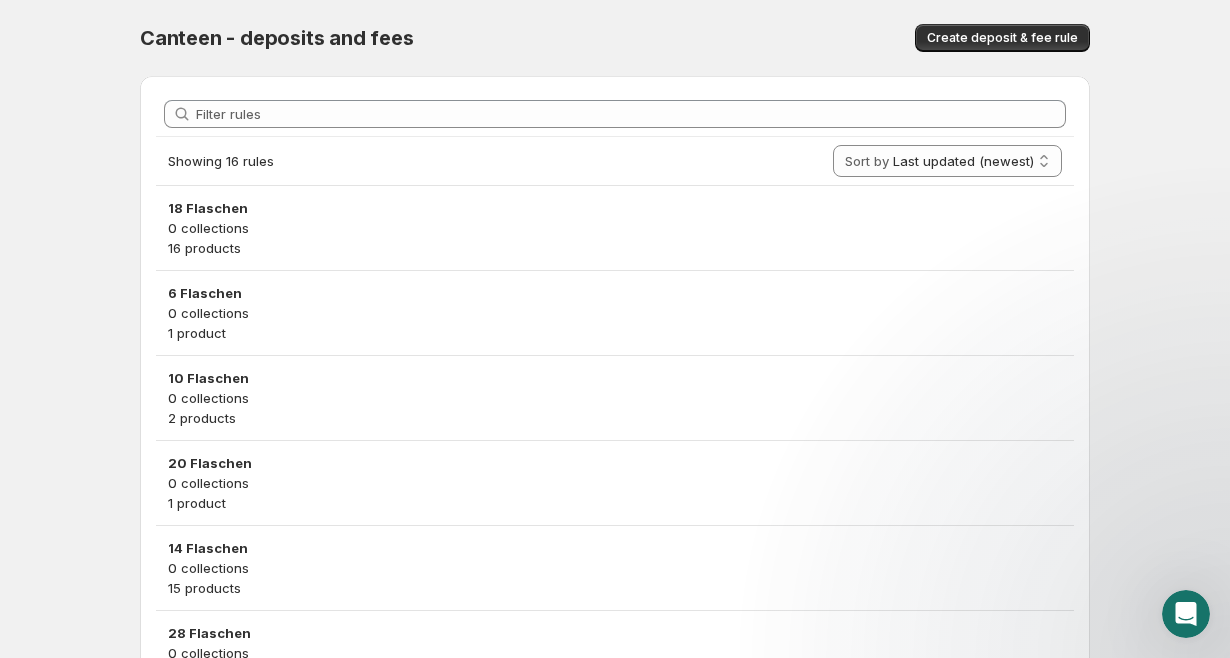 scroll, scrollTop: 0, scrollLeft: 0, axis: both 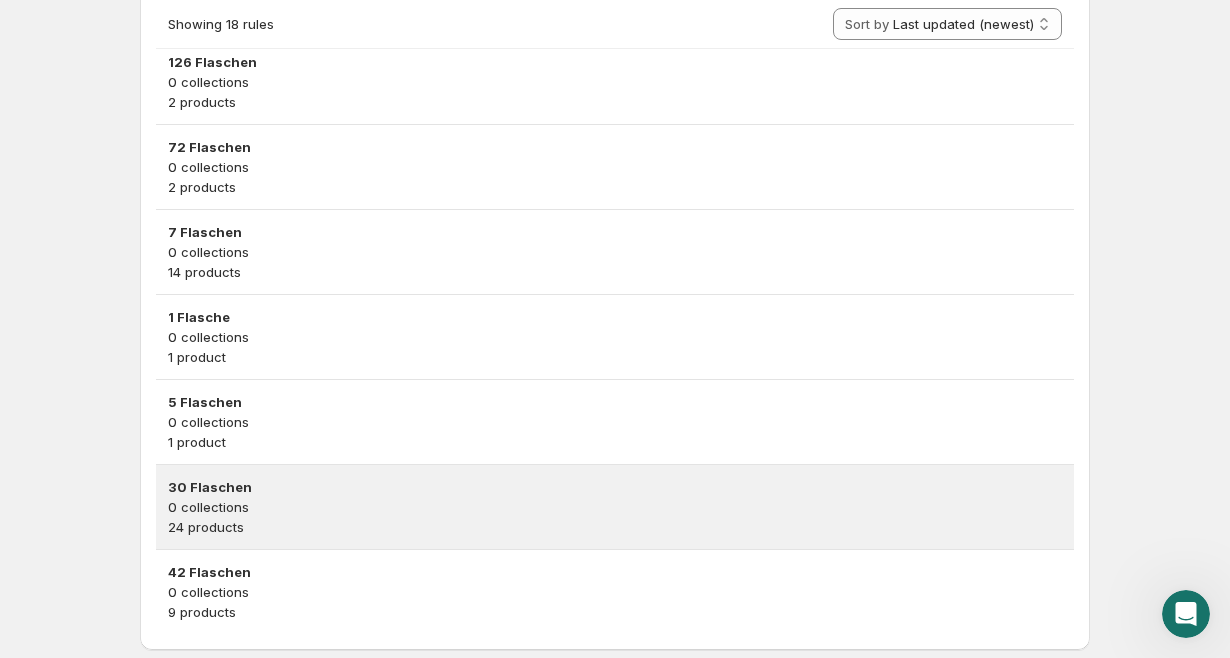 click on "0   collections" at bounding box center [615, 507] 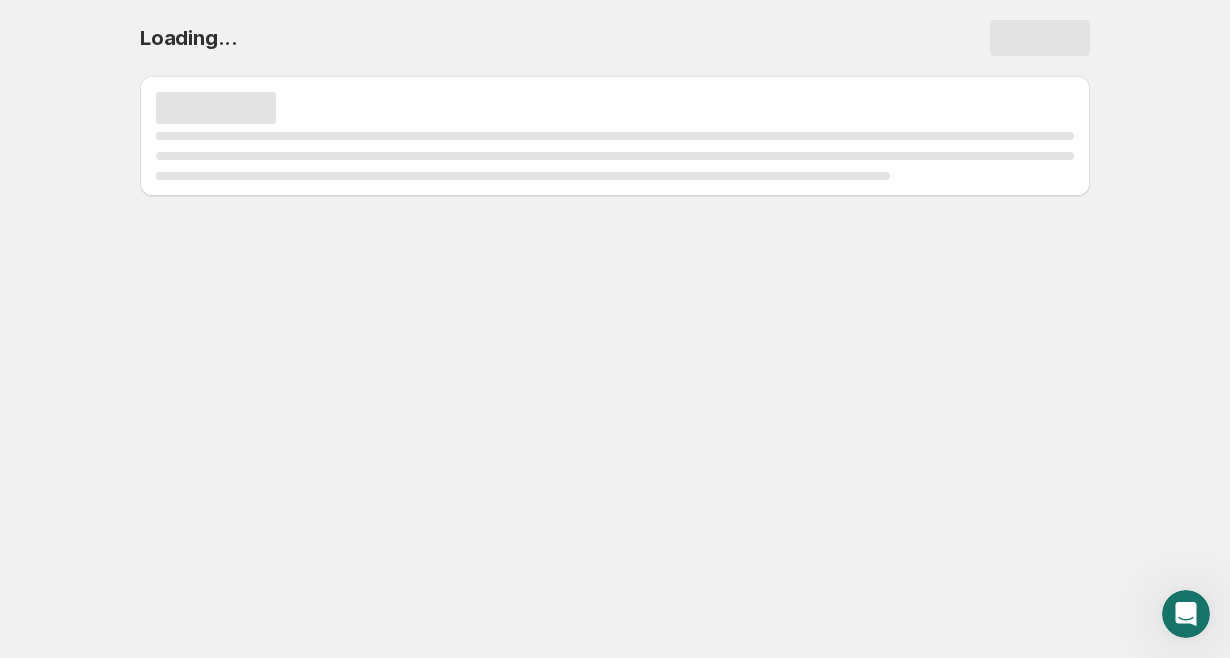 scroll, scrollTop: 0, scrollLeft: 0, axis: both 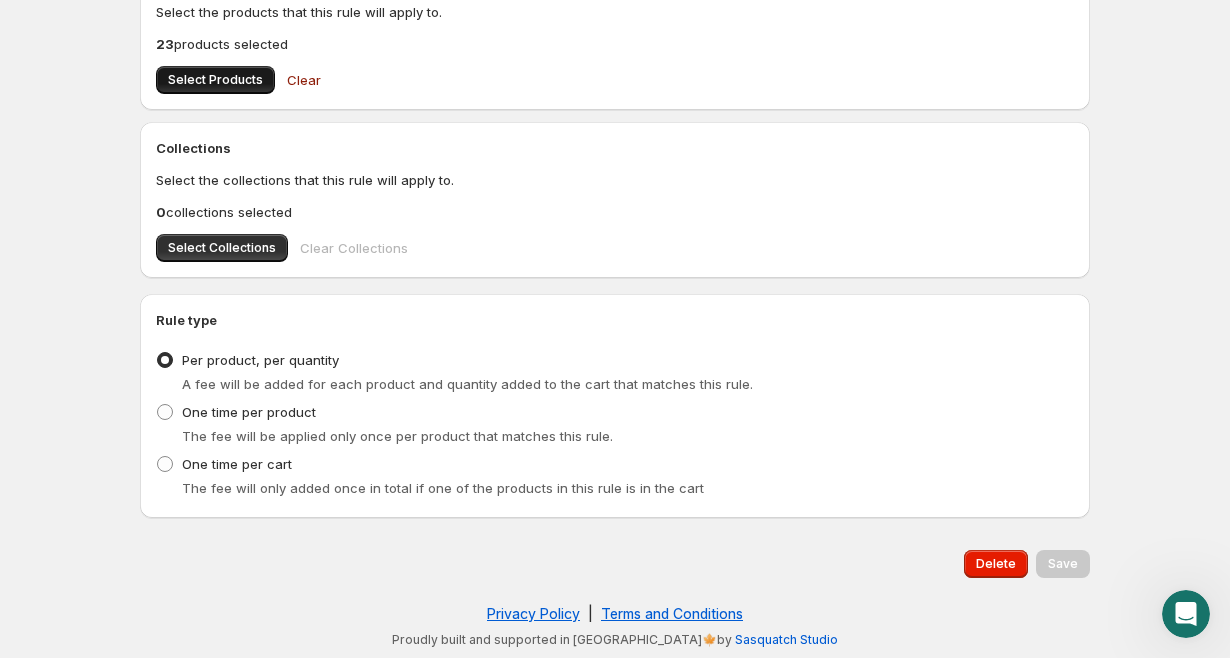 click on "Select Products" at bounding box center [215, 80] 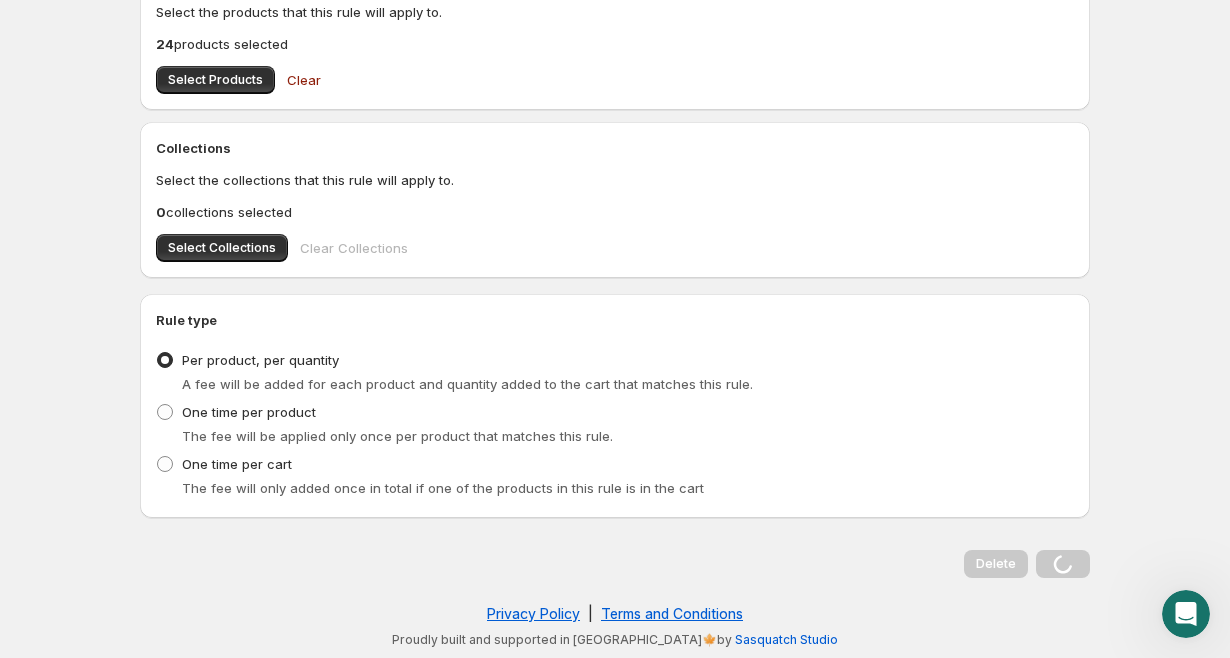 scroll, scrollTop: 0, scrollLeft: 0, axis: both 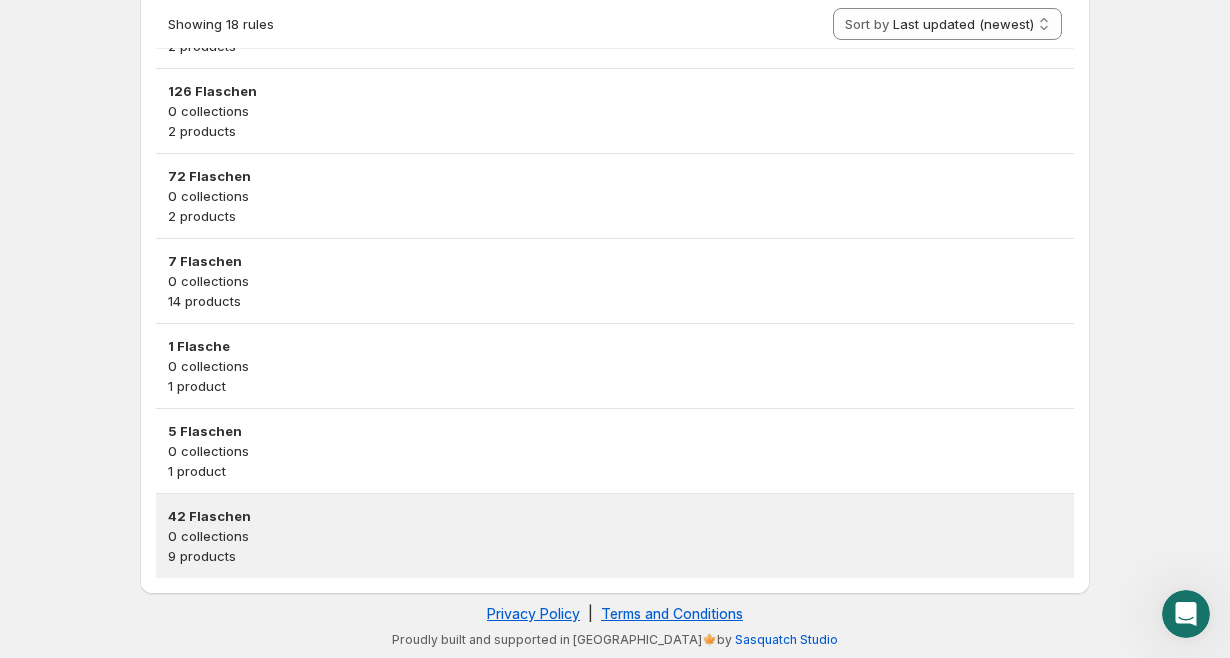 click on "0   collections" at bounding box center [615, 536] 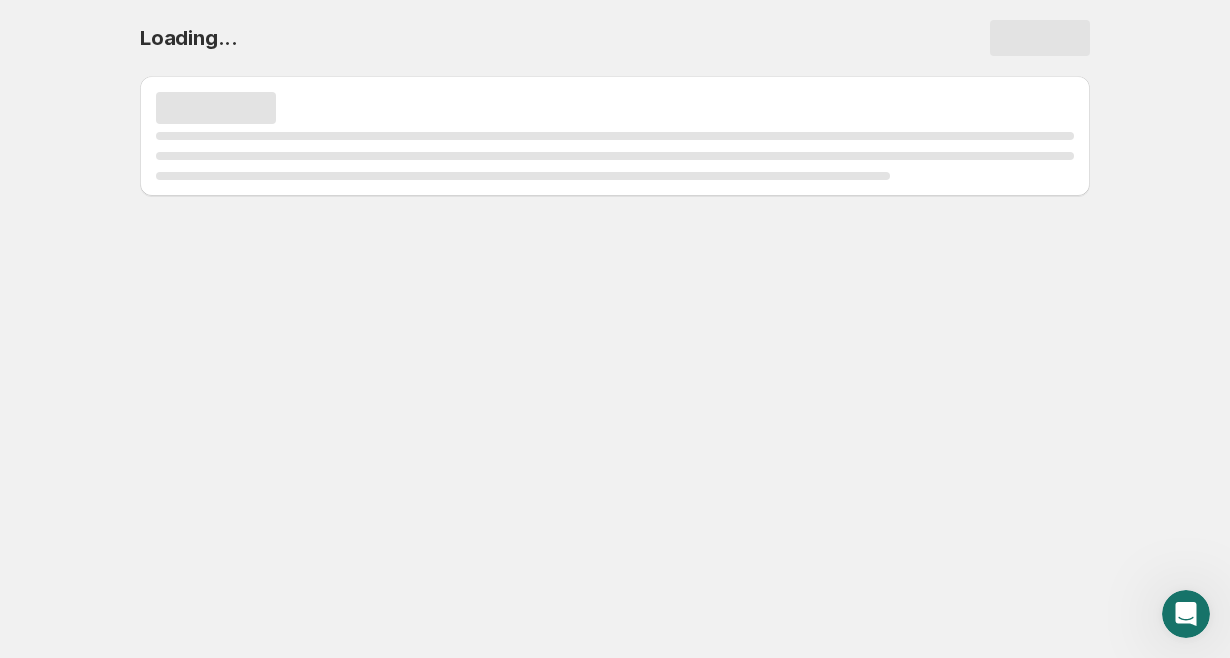 scroll, scrollTop: 0, scrollLeft: 0, axis: both 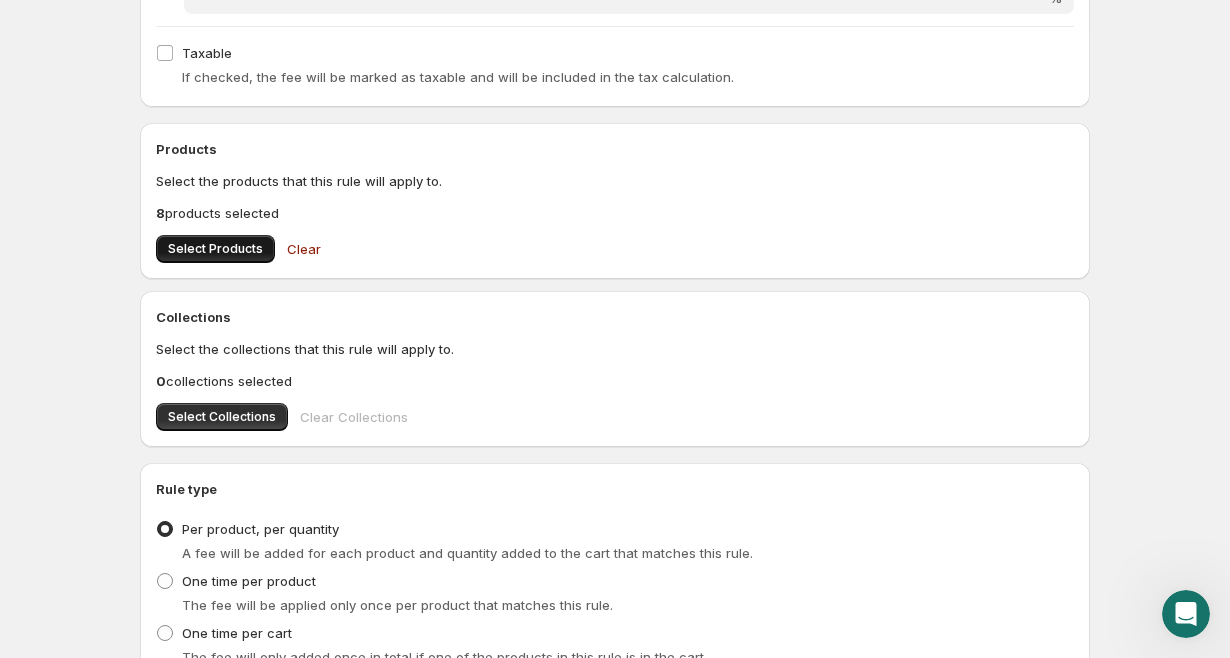 click on "Select Products" at bounding box center (215, 249) 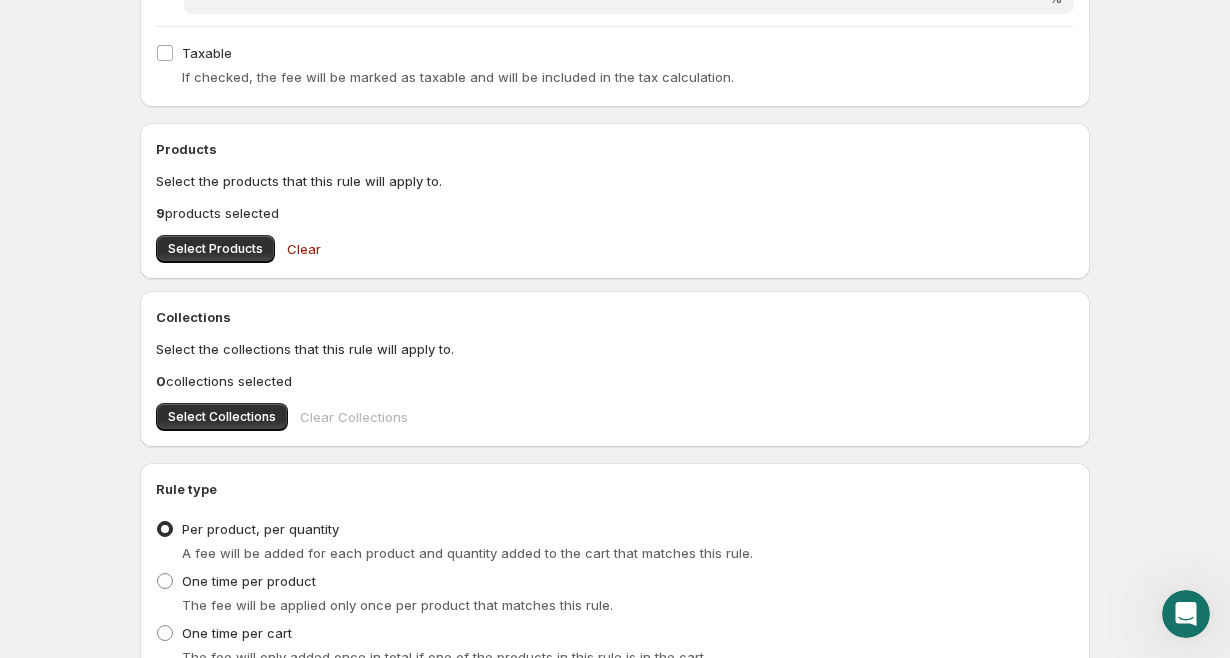scroll, scrollTop: 0, scrollLeft: 0, axis: both 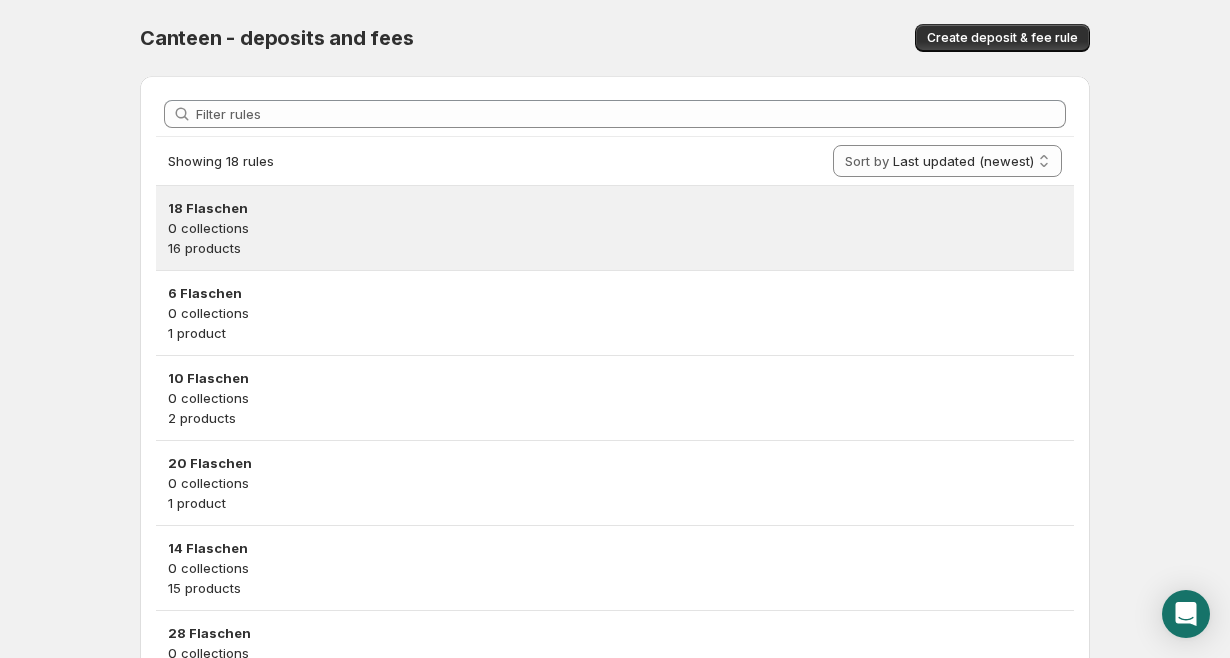 click on "0   collections" at bounding box center [615, 228] 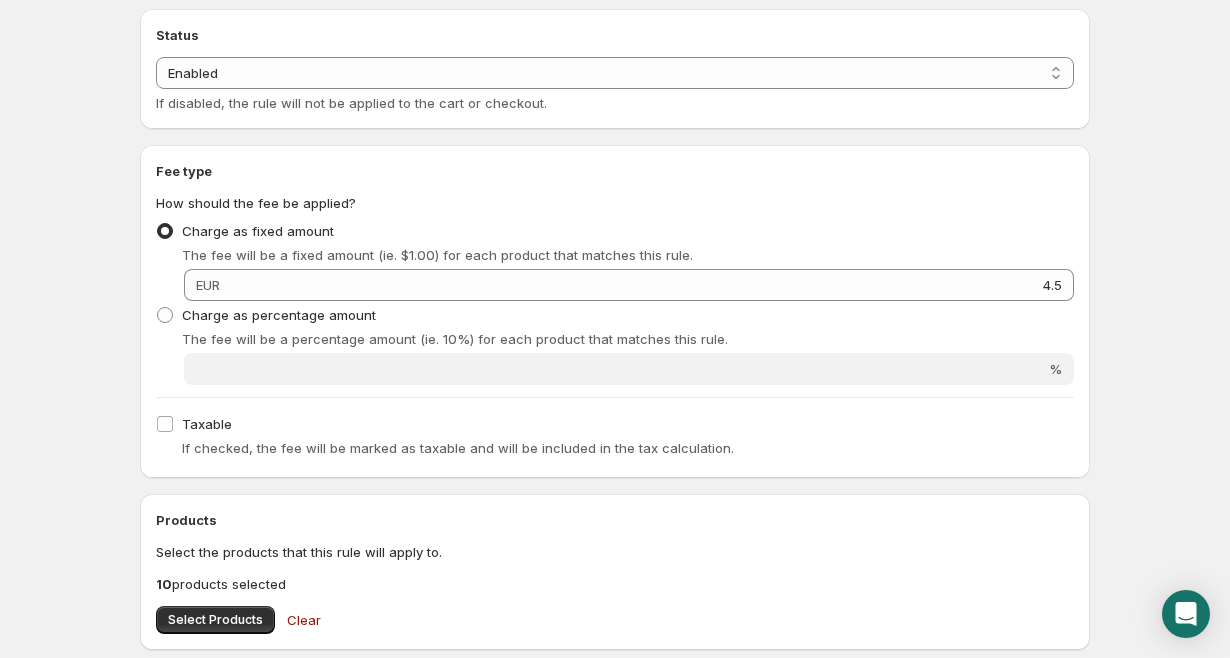 scroll, scrollTop: 0, scrollLeft: 0, axis: both 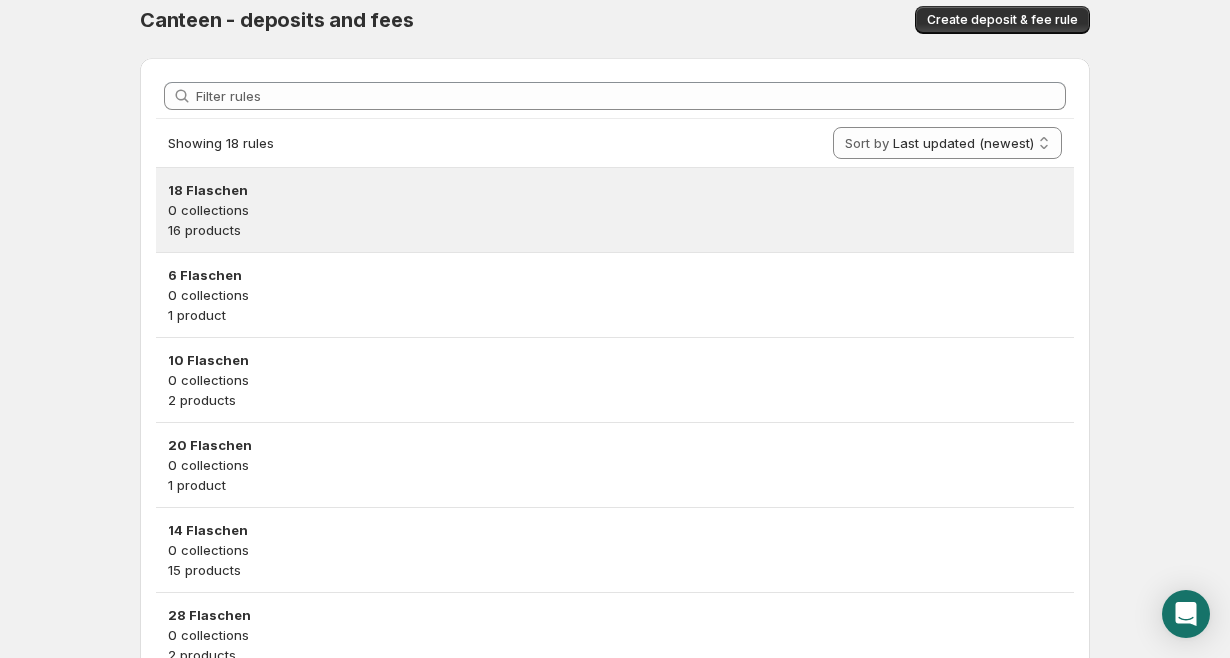 click on "18 Flaschen" at bounding box center [615, 190] 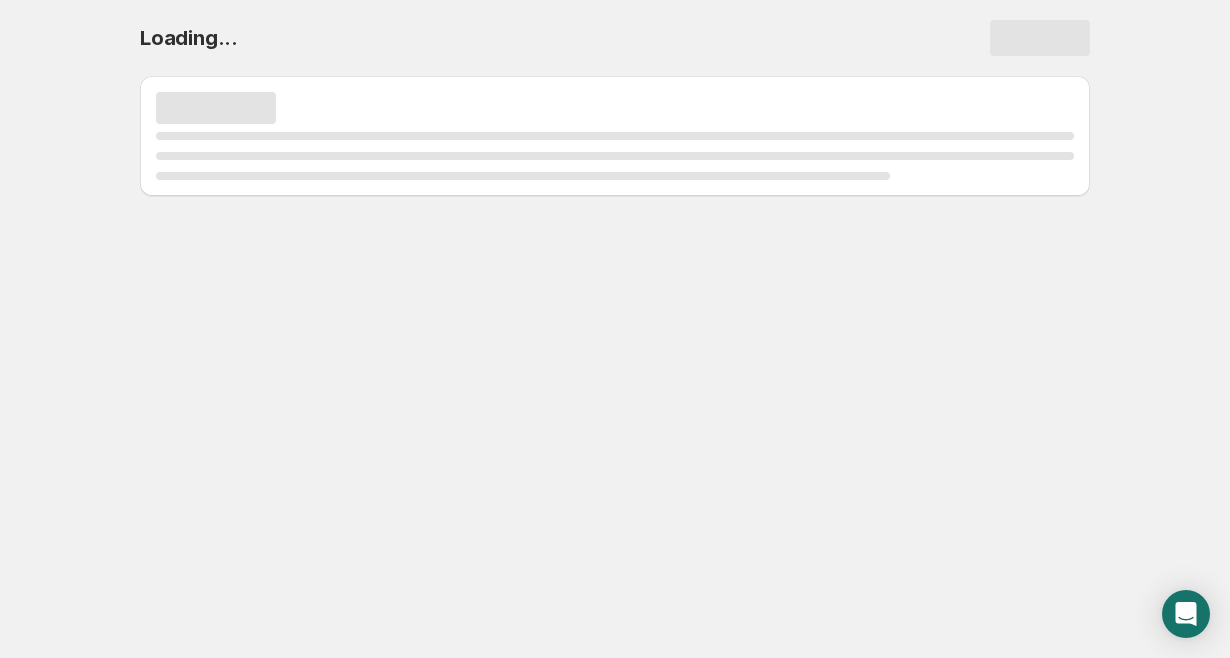 scroll, scrollTop: 0, scrollLeft: 0, axis: both 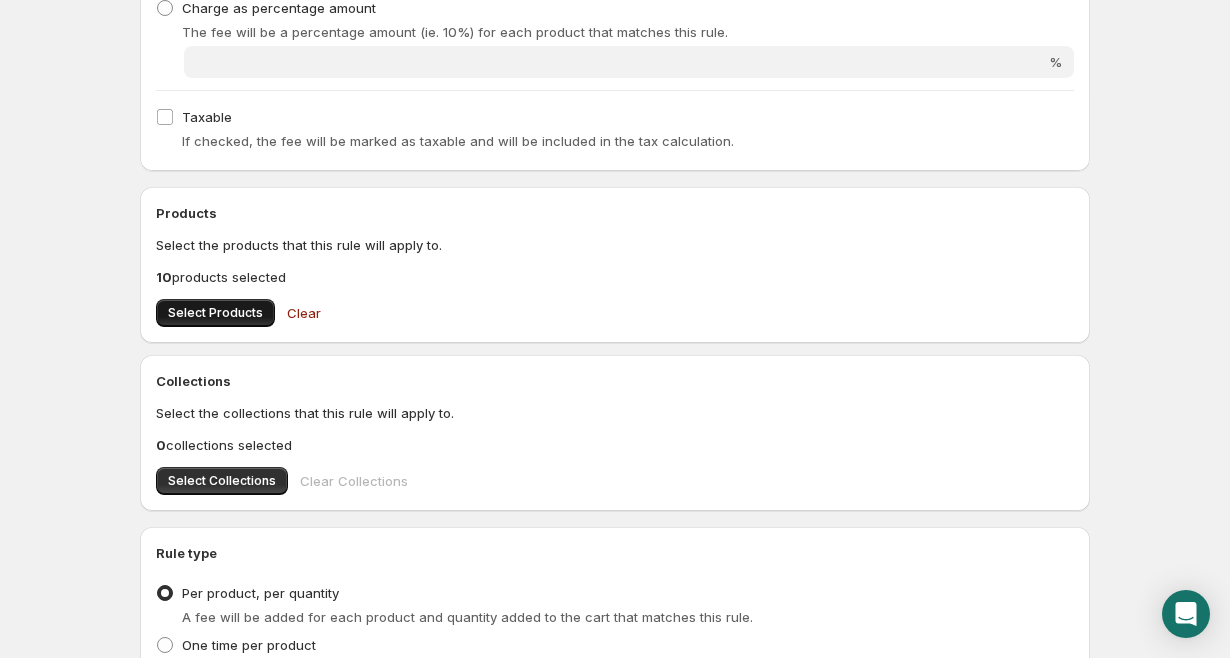 click on "Select Products" at bounding box center (215, 313) 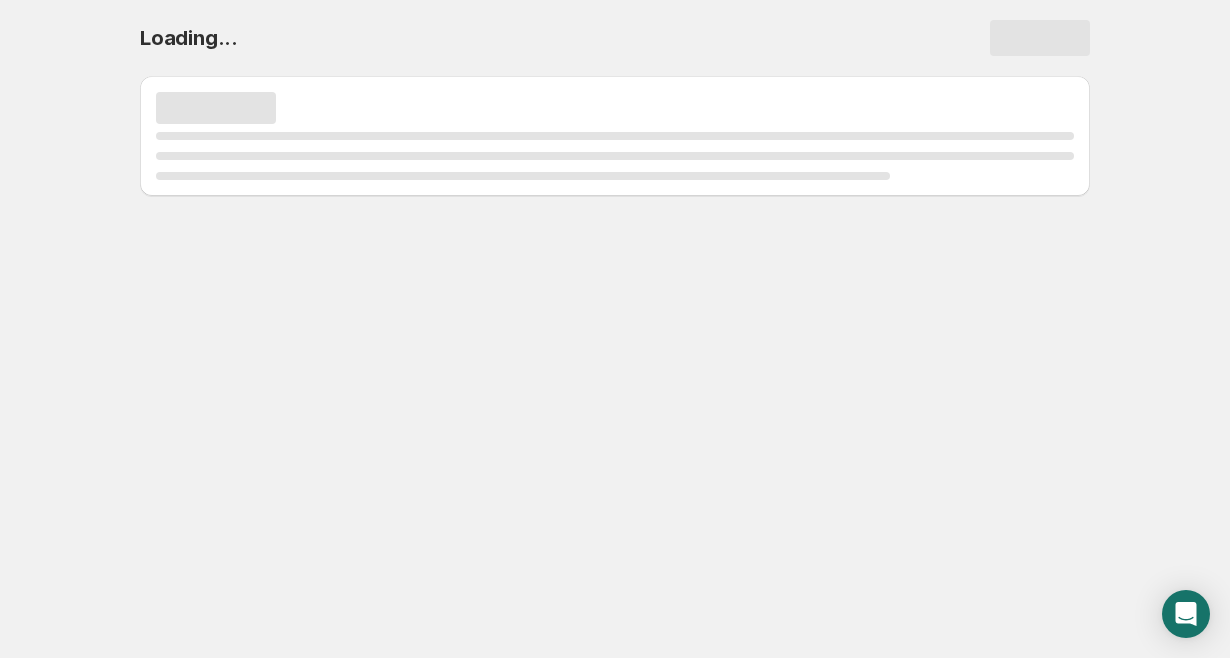 scroll, scrollTop: 0, scrollLeft: 0, axis: both 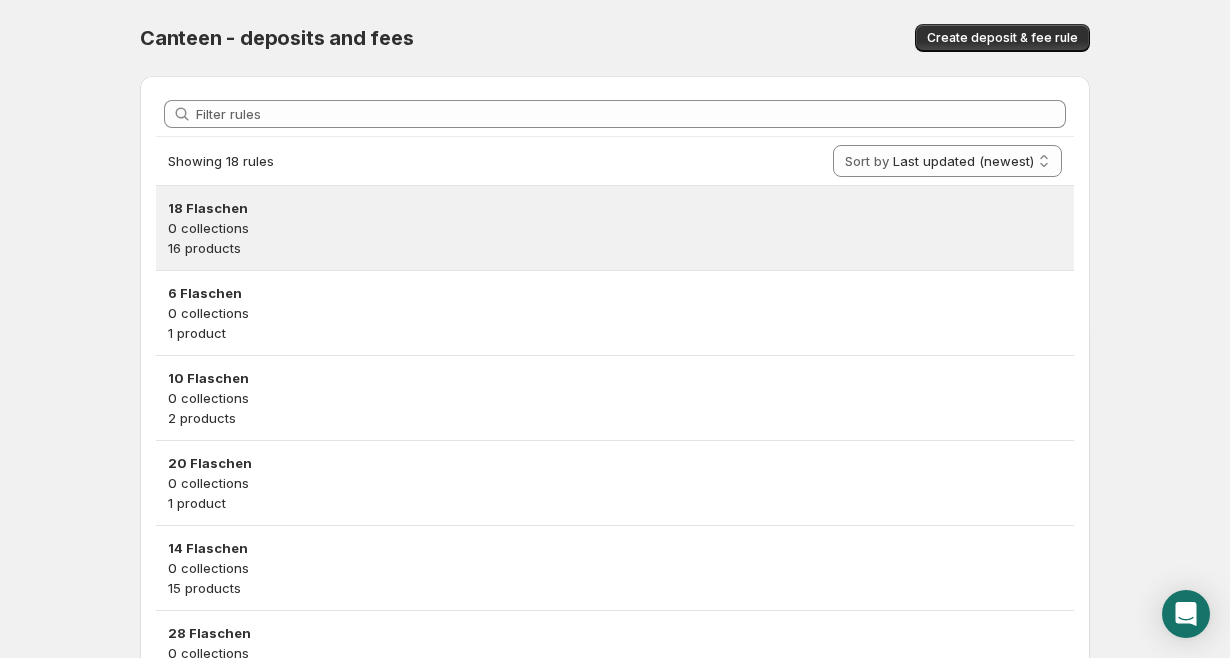 click on "18 Flaschen" at bounding box center (615, 208) 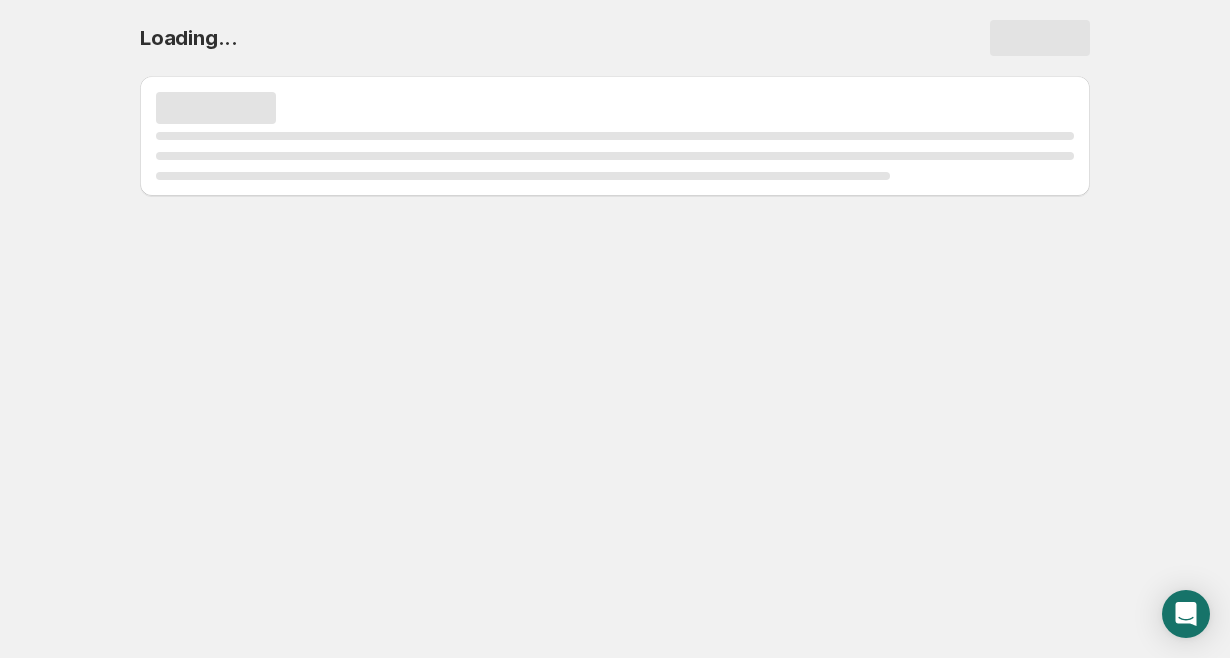 scroll, scrollTop: 0, scrollLeft: 0, axis: both 